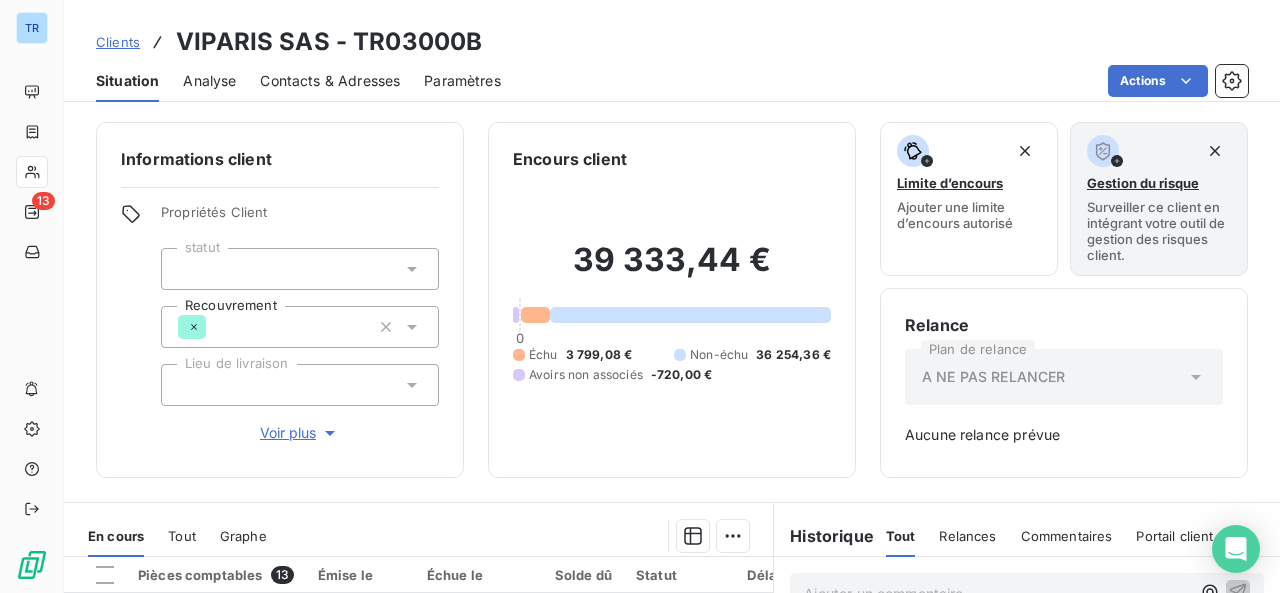 scroll, scrollTop: 0, scrollLeft: 0, axis: both 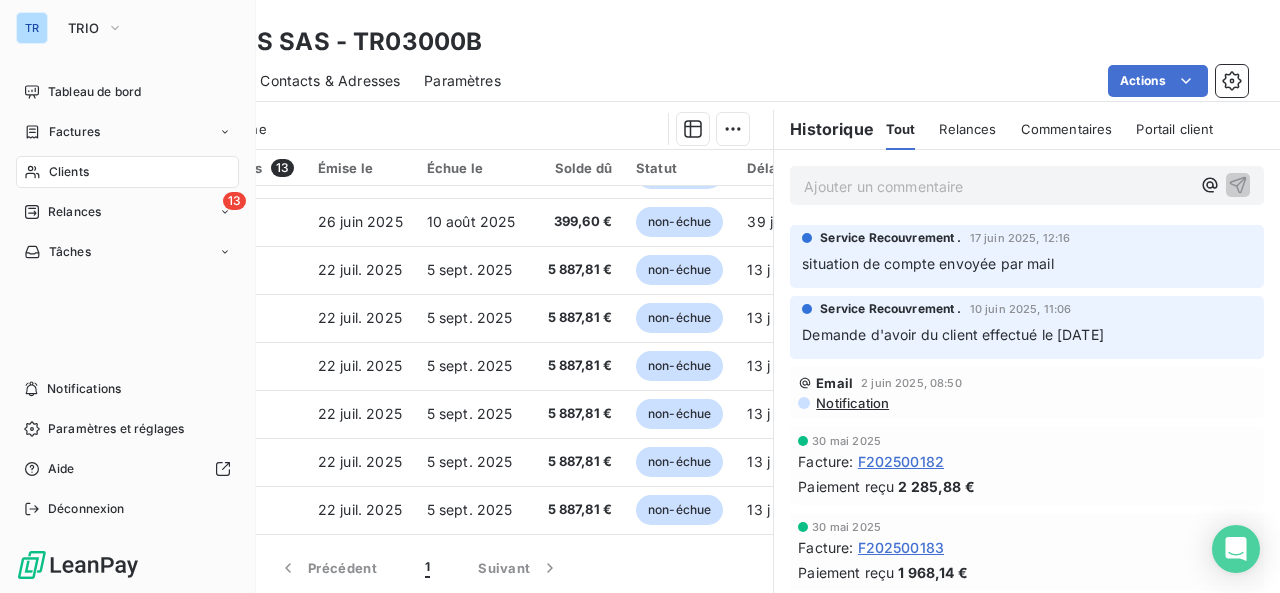 click 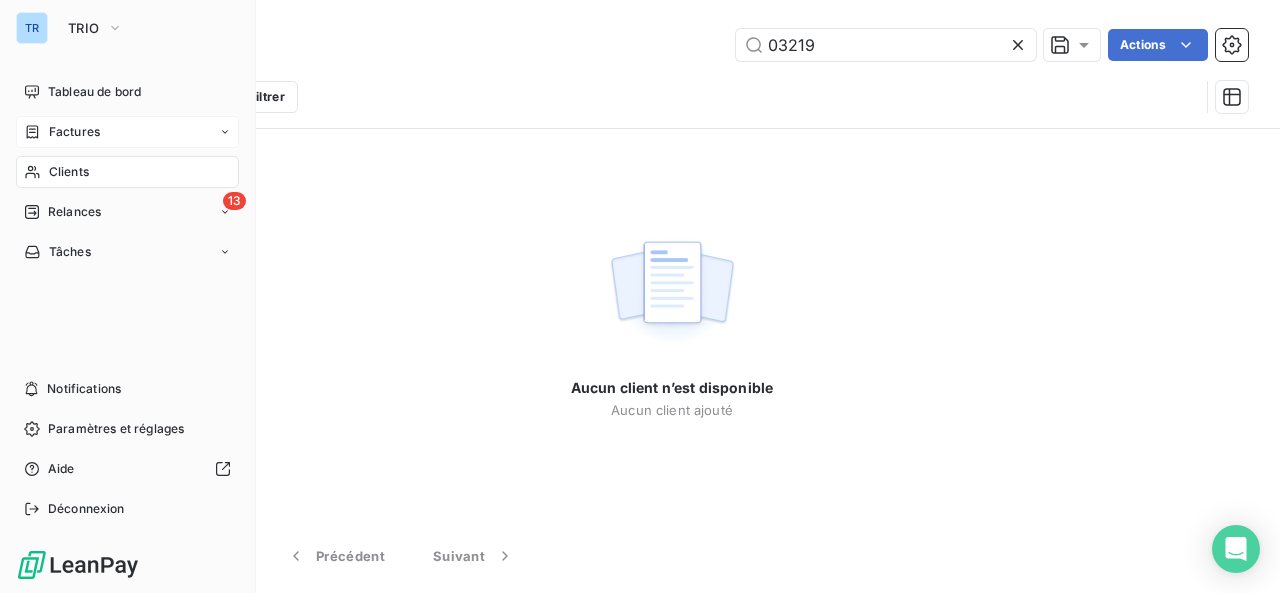 type on "03219" 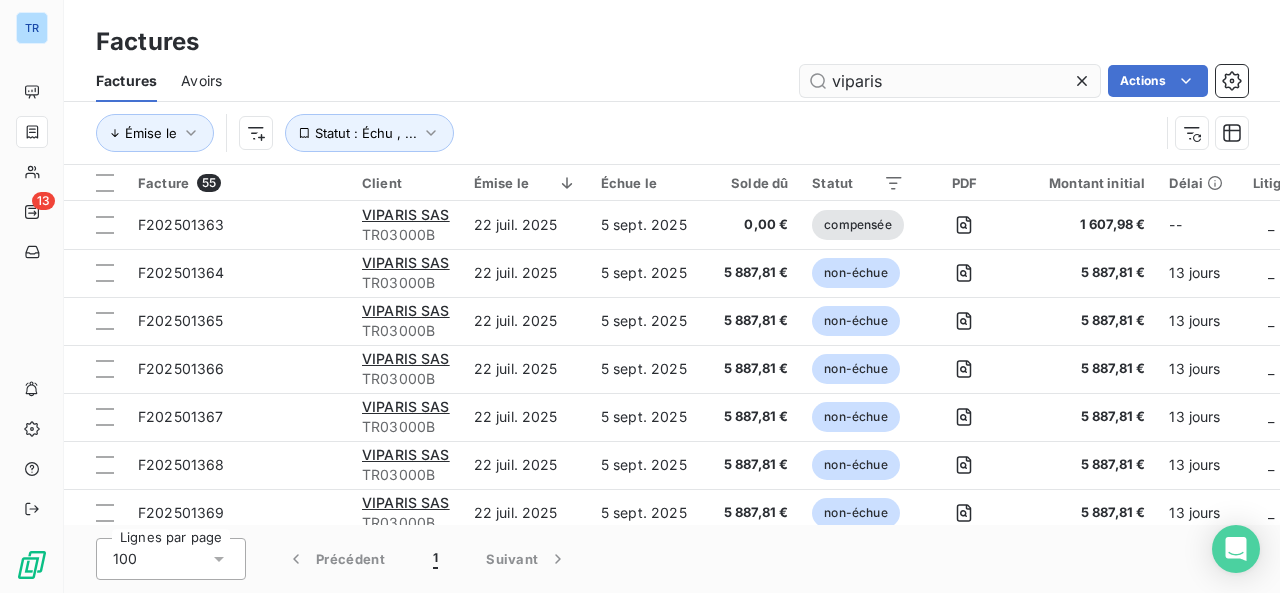 click on "viparis" at bounding box center [950, 81] 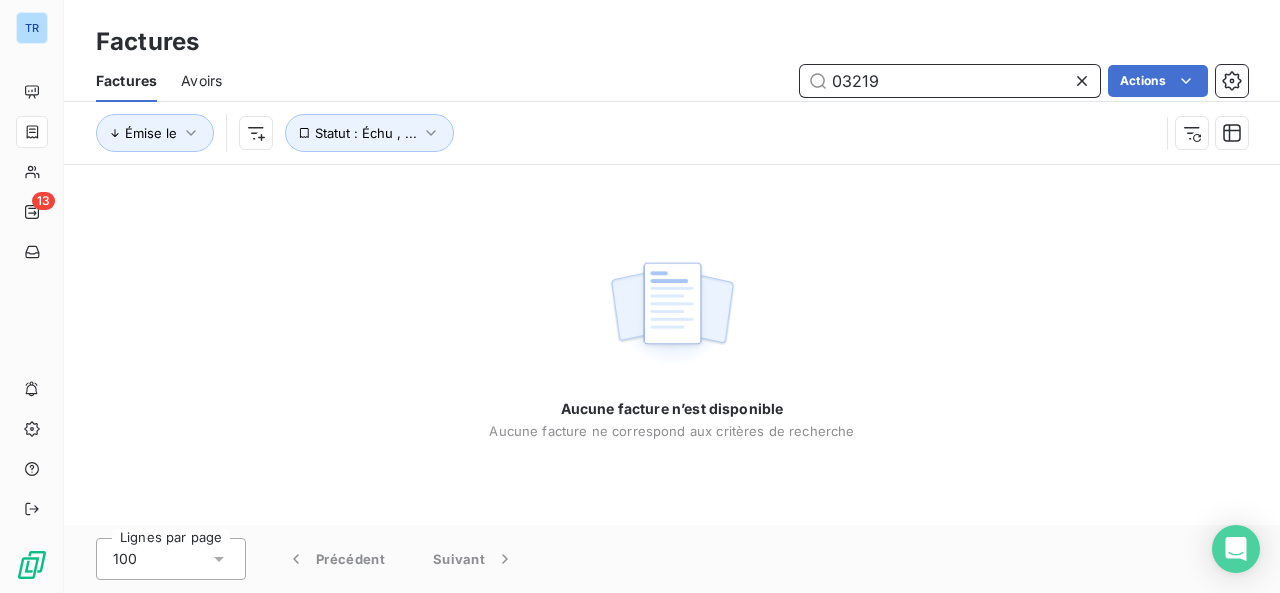 click on "03219" at bounding box center [950, 81] 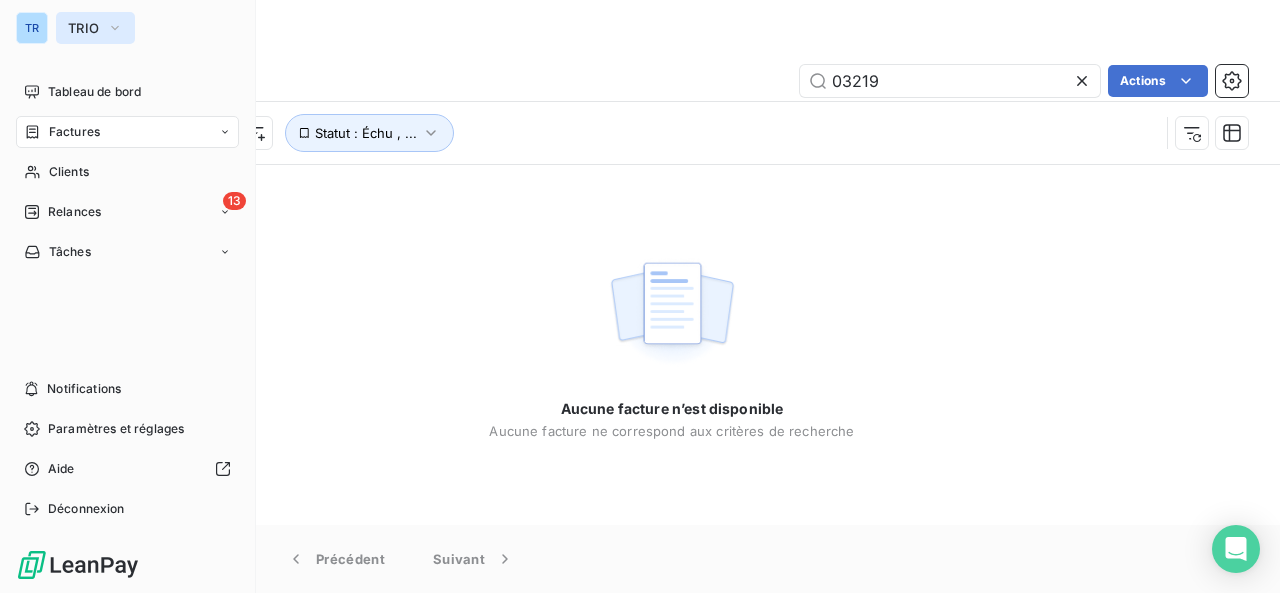 click on "TRIO" at bounding box center [83, 28] 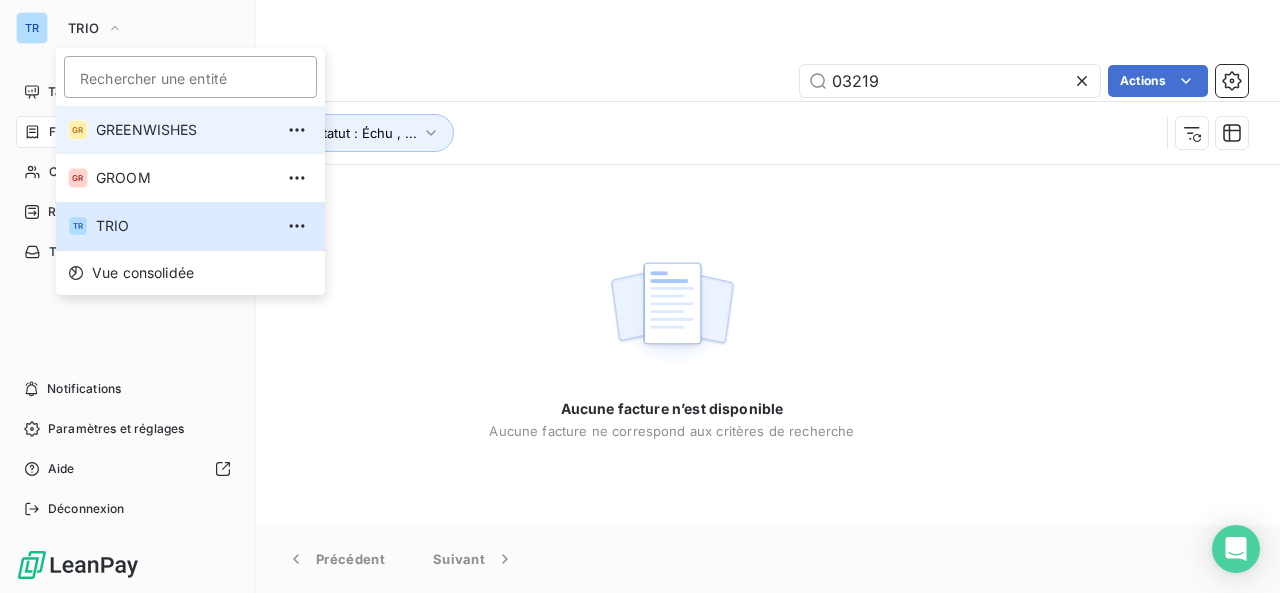 click on "GREENWISHES" at bounding box center [184, 130] 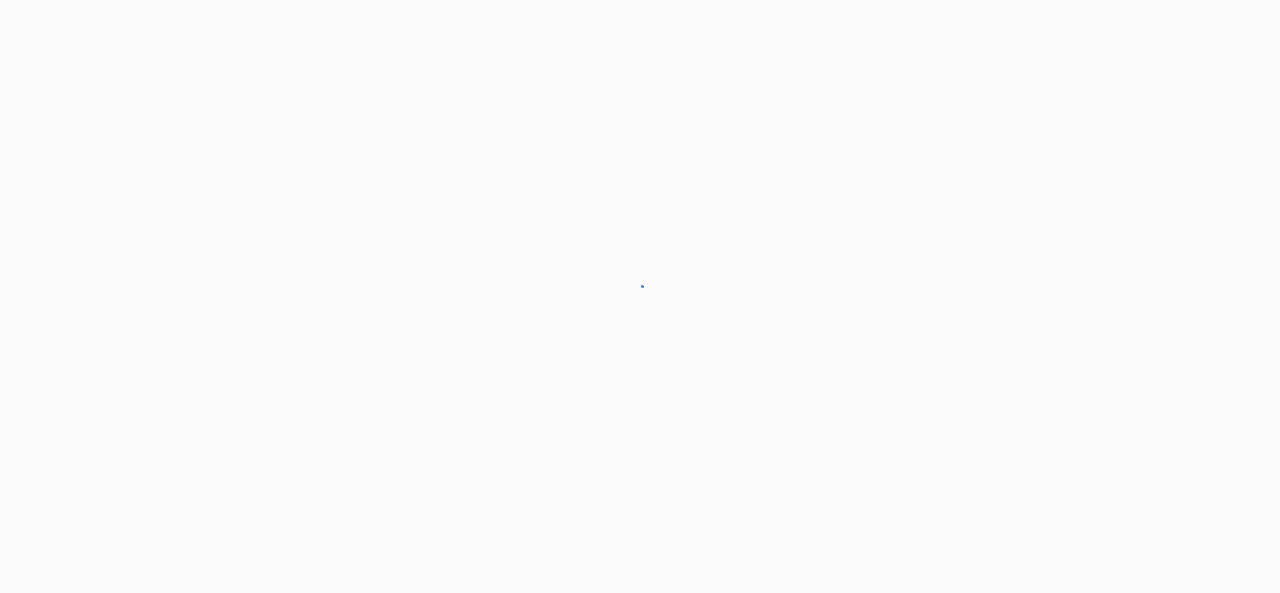 scroll, scrollTop: 0, scrollLeft: 0, axis: both 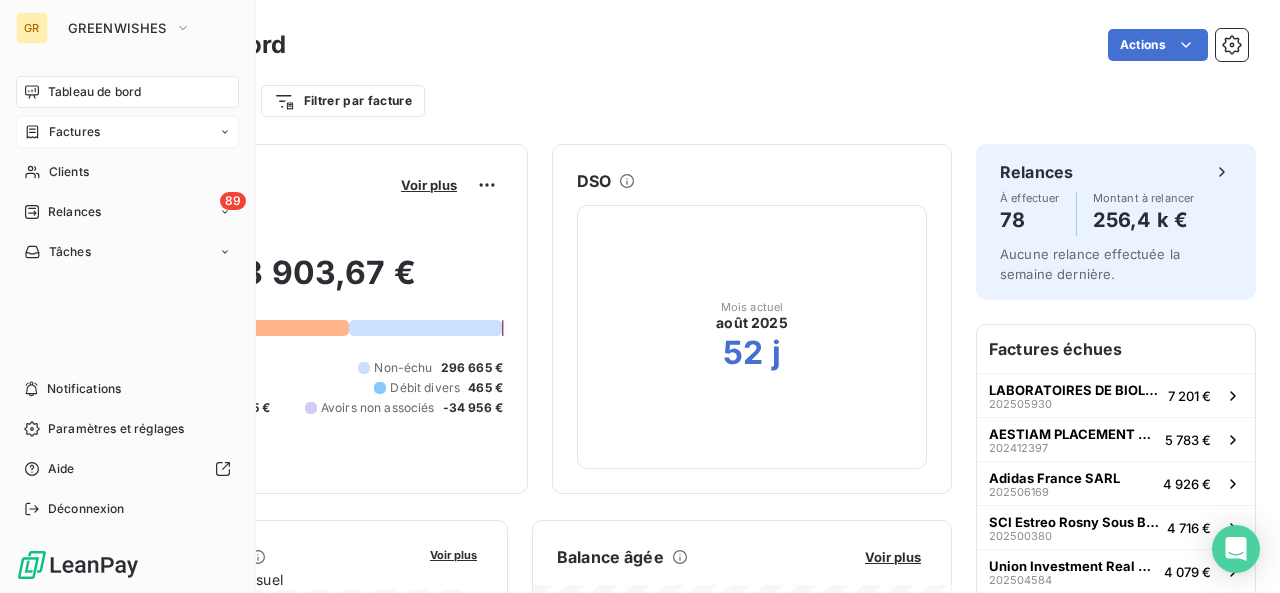 click 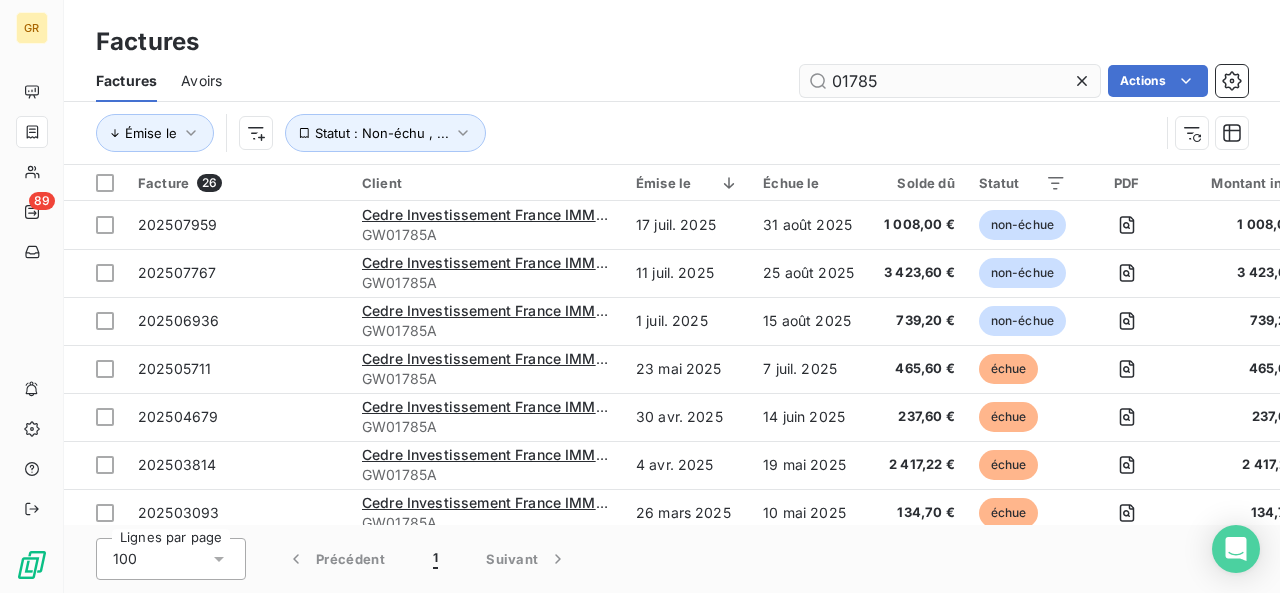 click on "01785" at bounding box center (950, 81) 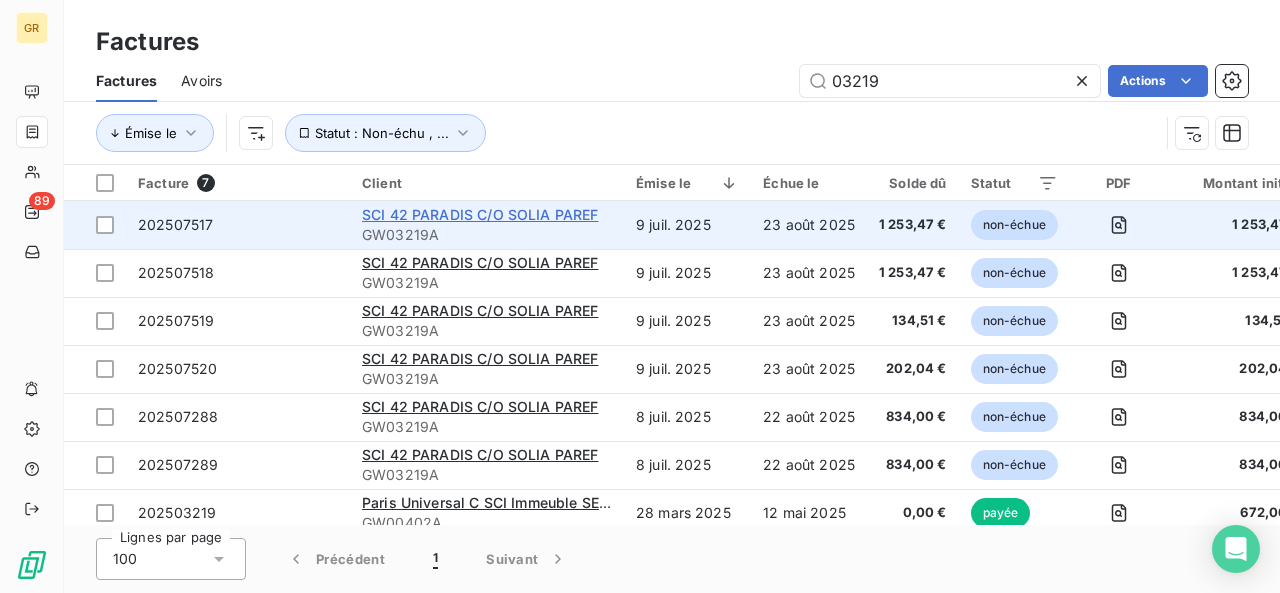type on "03219" 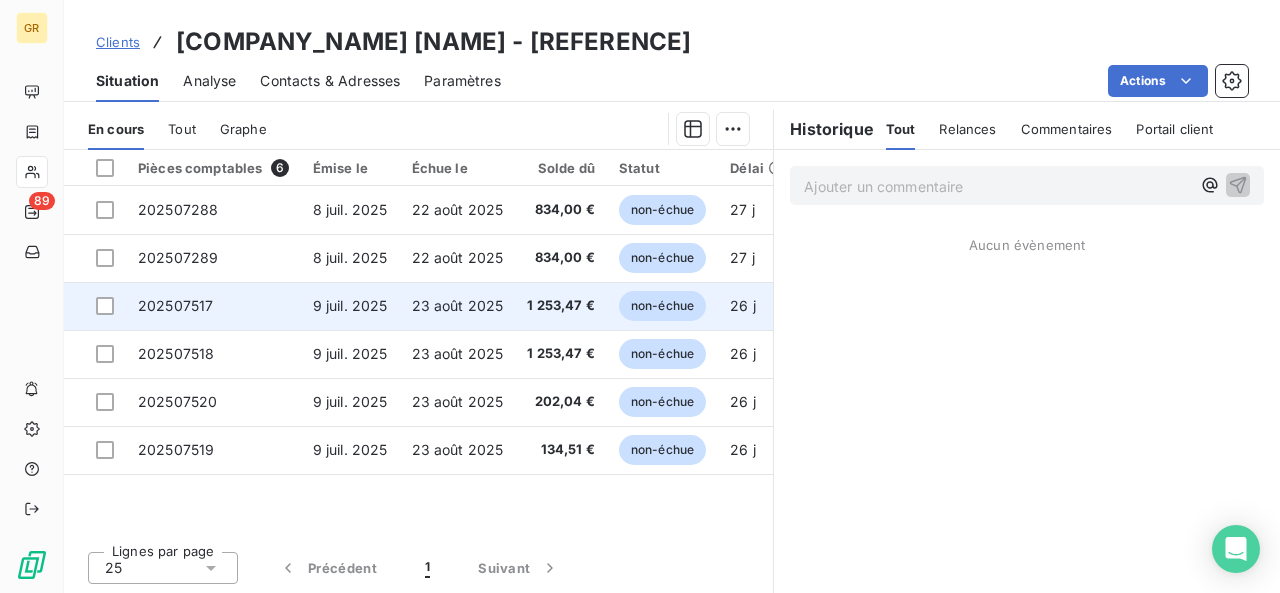 scroll, scrollTop: 0, scrollLeft: 0, axis: both 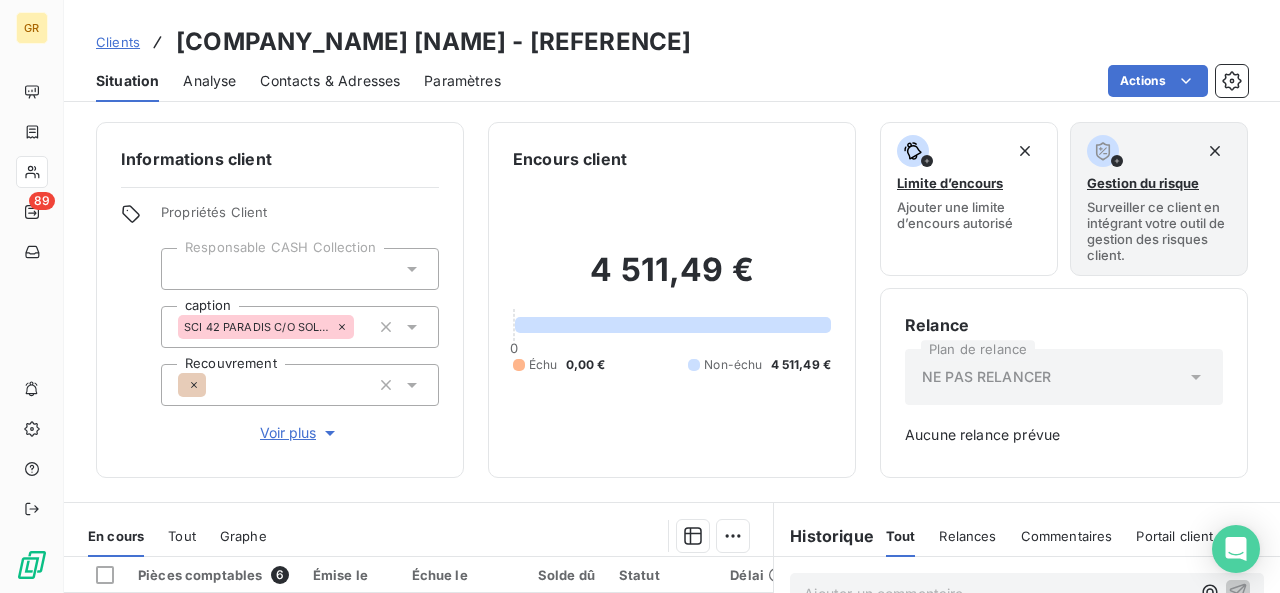 click on "Contacts & Adresses" at bounding box center (330, 81) 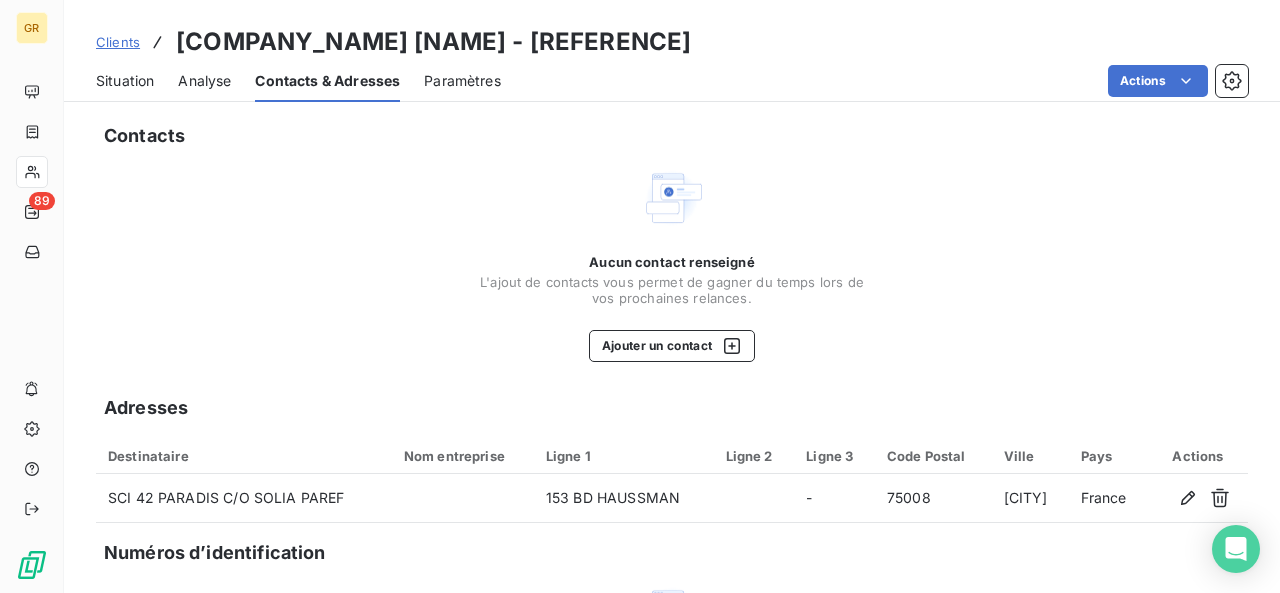 click on "Situation" at bounding box center (125, 81) 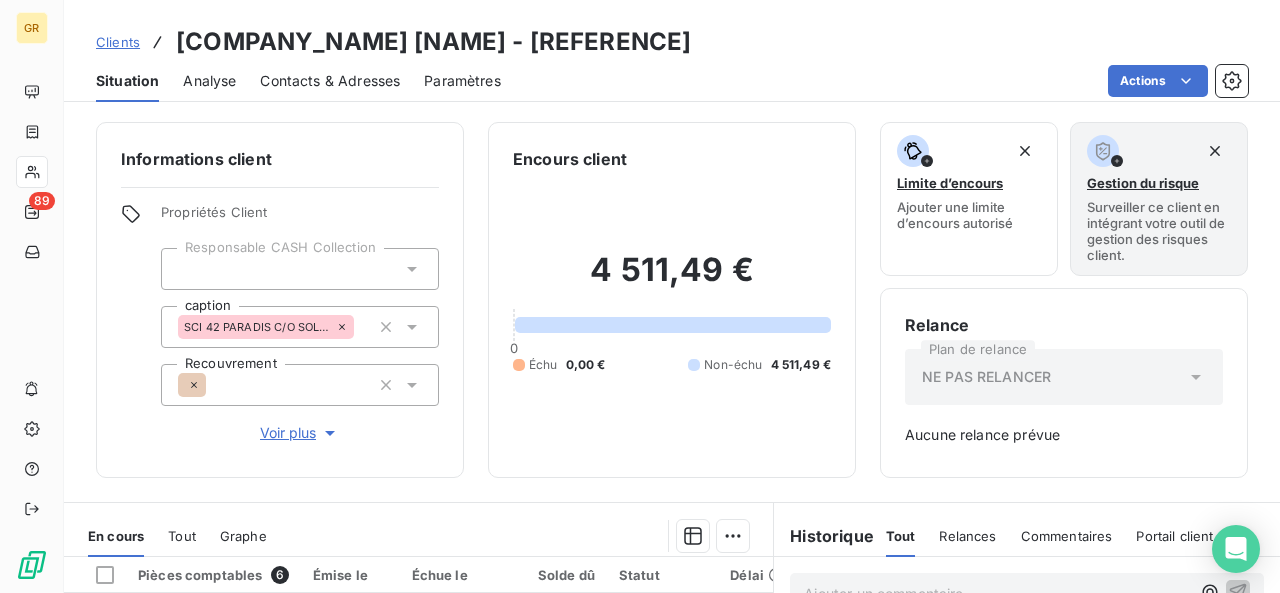 scroll, scrollTop: 407, scrollLeft: 0, axis: vertical 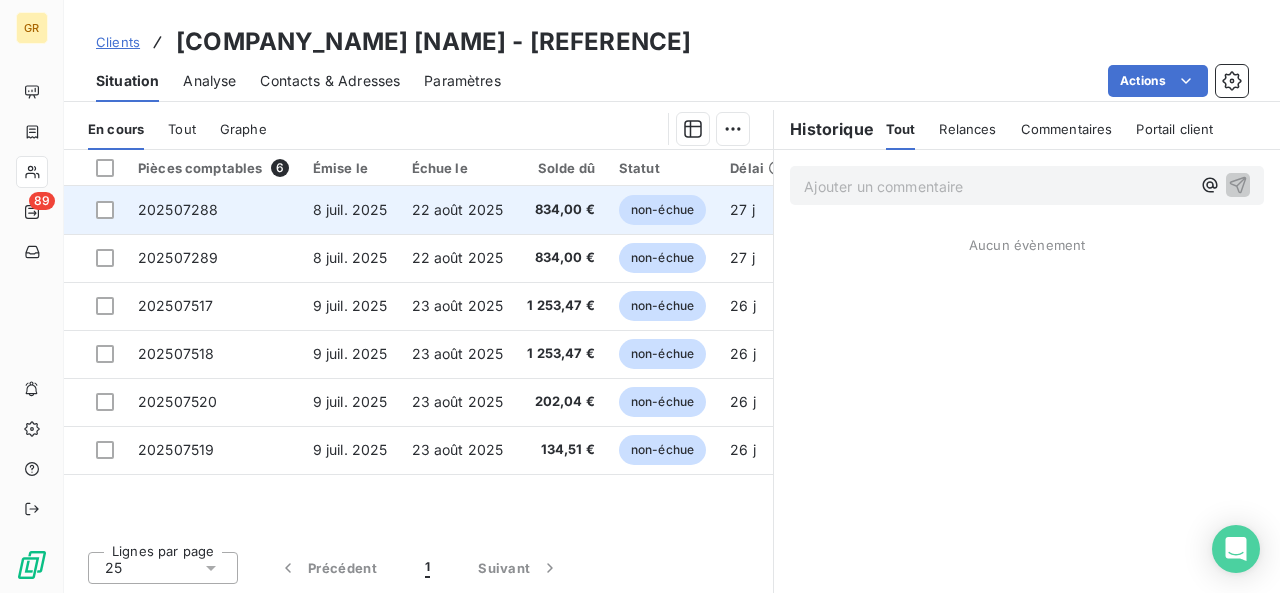 click on "8 juil. 2025" at bounding box center (350, 210) 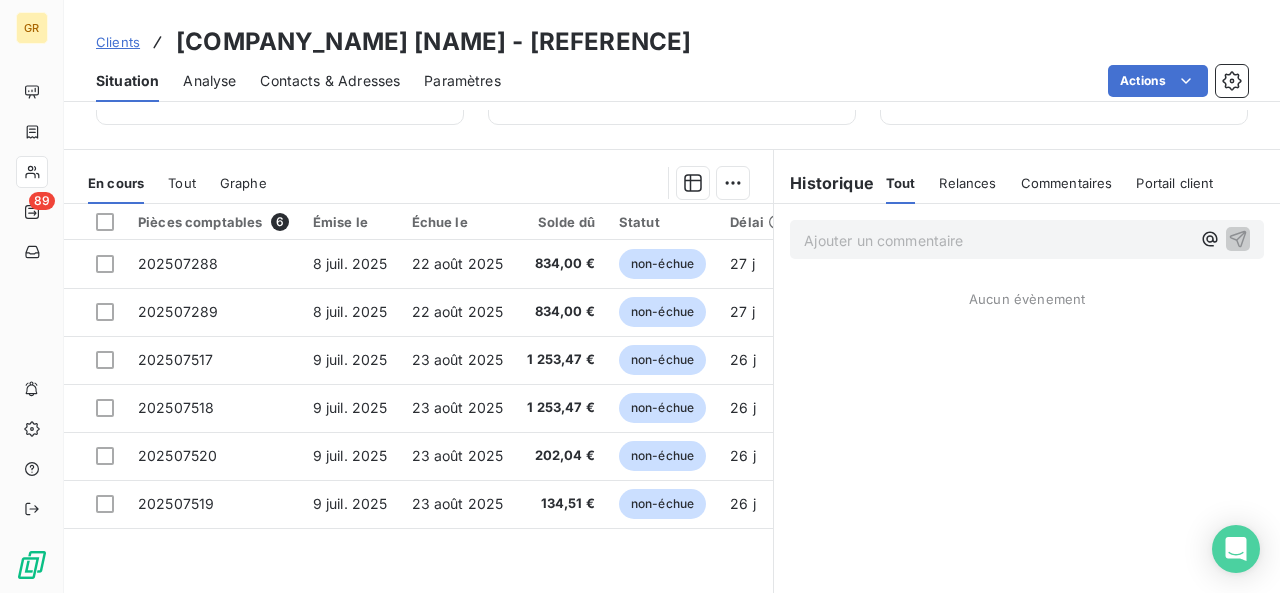 scroll, scrollTop: 354, scrollLeft: 0, axis: vertical 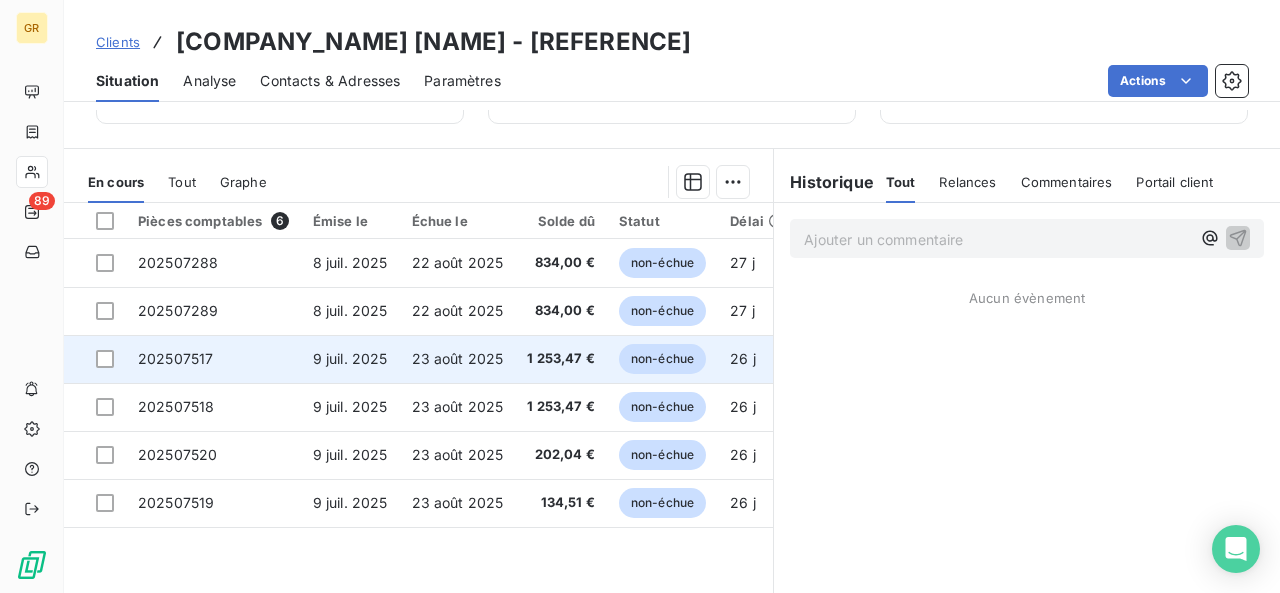 click on "9 juil. 2025" at bounding box center [350, 358] 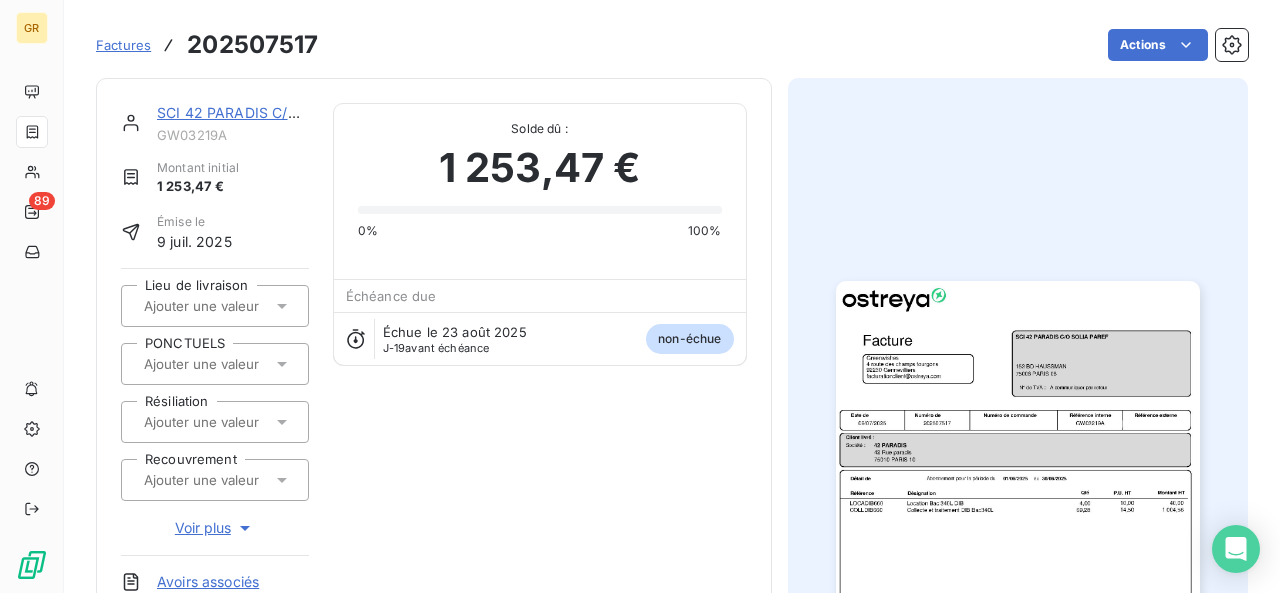 click at bounding box center [1018, 538] 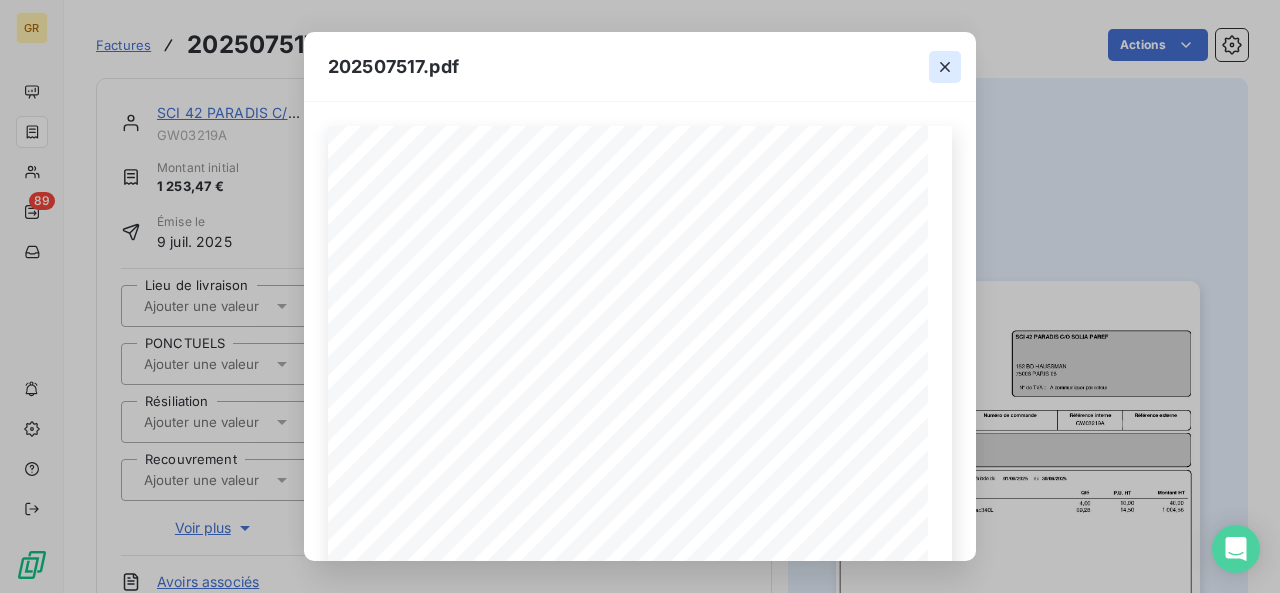 click 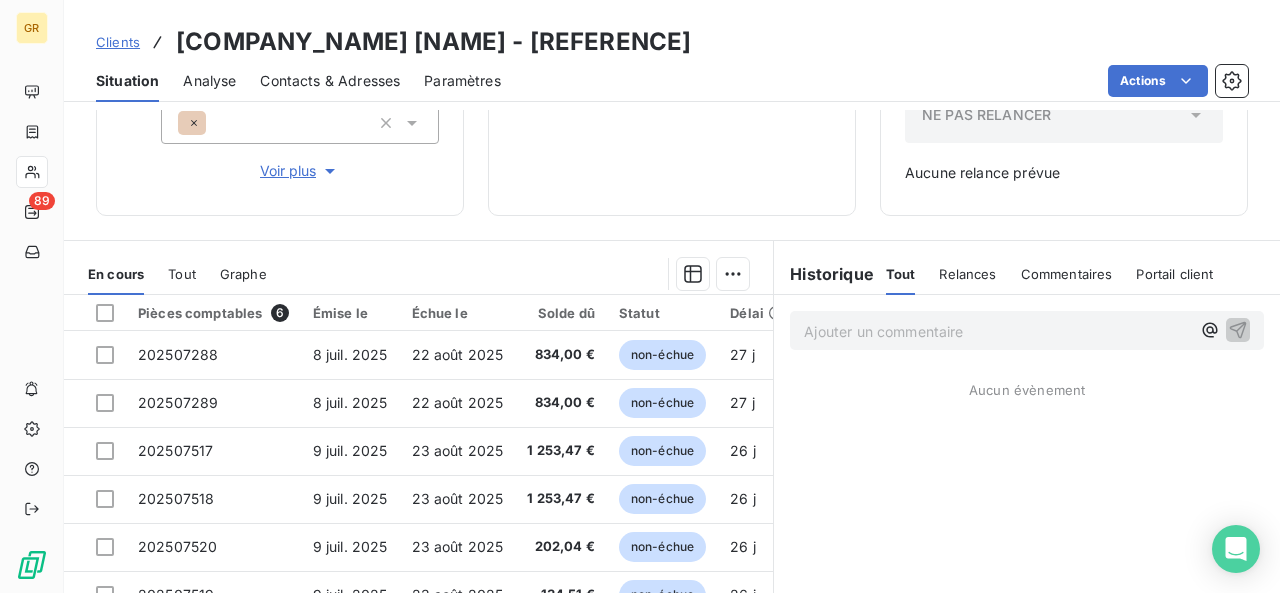 scroll, scrollTop: 290, scrollLeft: 0, axis: vertical 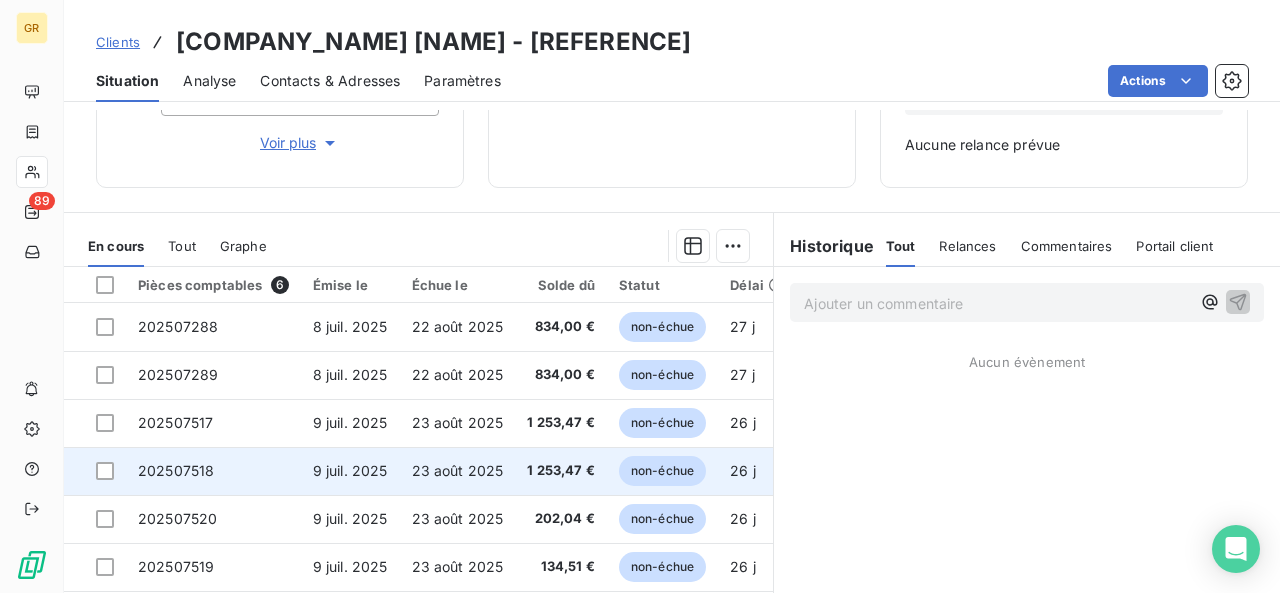 click on "23 août 2025" at bounding box center [458, 471] 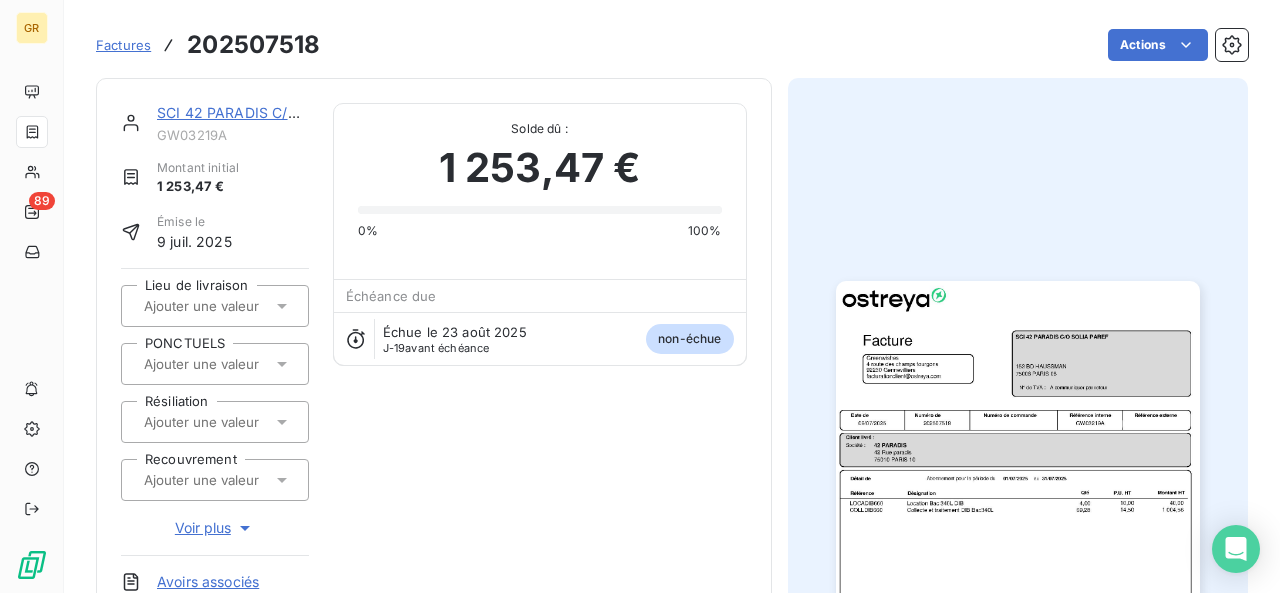 click at bounding box center (1018, 538) 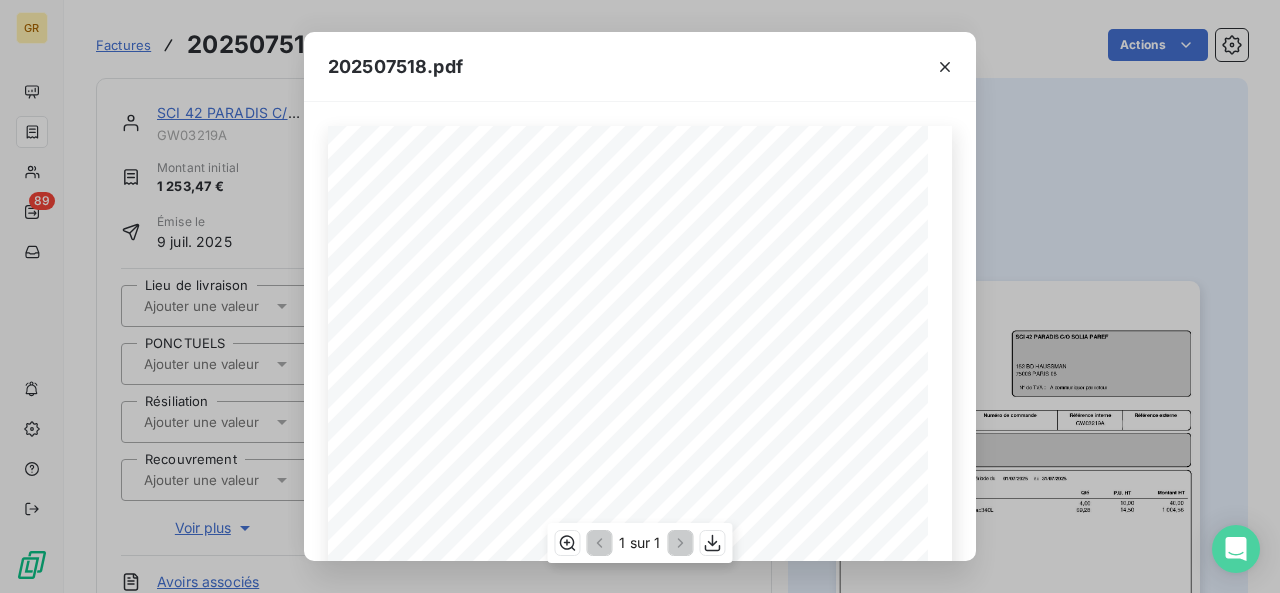 click on "Référence interne Numéro de Date de   Numéro de commande   Référence externe [NUMBER] [STREET] [POSTAL_CODE] [CITY] [CITY_CODE] Client livré : Société :   [NAME] [DATE]   [ORDER_NUMBER]   [REFERENCE] [NAME] C/O [COMPANY_NAME] [NUMBER] [STREET] [POSTAL_CODE] [CITY] [CITY_CODE] Facture A communiquer par retour N° de TVA : [BRAND_NAME] [NUMBER] [STREET] [POSTAL_CODE] [CITY] facturationclient@[DOMAIN].com Référence   Qté   P.U. HT Désignation   Montant HT Détail de   Abonnement pour la période du   au [DATE]   [DATE] [QUANTITY] [PRODUCT_CODE]   Location Bac 340L DIB   [AMOUNT] [AMOUNT] [AMOUNT] [PRODUCT_CODE]   Collecte et traitement DIB Bac340L   [AMOUNT] [AMOUNT] Tout retard de règlement donnera lieu de plein droit et sans qu'aucune mise en demeure ne soit nécessaire au paiement de pénalités de retard sur la base du taux de la BCE majoré de 10 (dix) points et au paiement d'une indemnité pour frais de recouvrement d'un montant de 40 € Total HT Total TTC Acompte Conditions de paiement : le [DATE] Page   1 TVA   20%   Net à payer" at bounding box center [640, 550] 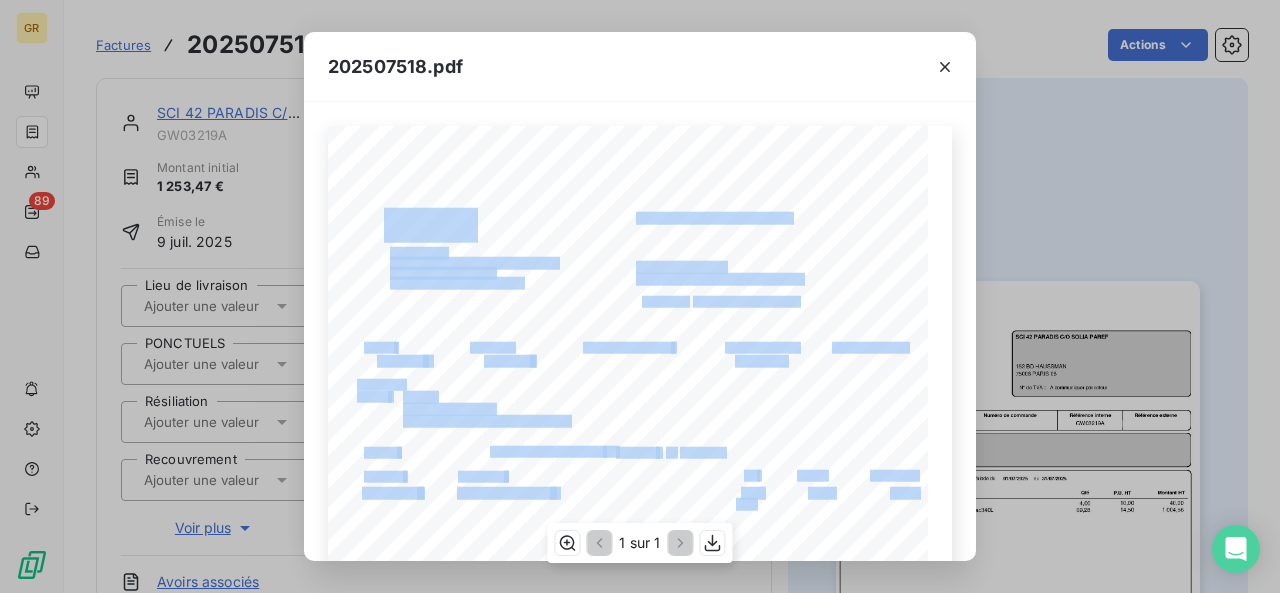 click on "Référence interne Numéro de Date de   Numéro de commande   Référence externe [NUMBER] [STREET] [POSTAL_CODE] [CITY] [CITY_CODE] Client livré : Société :   [NAME] [DATE]   [ORDER_NUMBER]   [REFERENCE] [NAME] C/O [COMPANY_NAME] [NUMBER] [STREET] [POSTAL_CODE] [CITY] [CITY_CODE] Facture A communiquer par retour N° de TVA : [BRAND_NAME] [NUMBER] [STREET] [POSTAL_CODE] [CITY] facturationclient@[DOMAIN].com Référence   Qté   P.U. HT Désignation   Montant HT Détail de   Abonnement pour la période du   au [DATE]   [DATE] [QUANTITY] [PRODUCT_CODE]   Location Bac 340L DIB   [AMOUNT] [AMOUNT] [AMOUNT] [PRODUCT_CODE]   Collecte et traitement DIB Bac340L   [AMOUNT] [AMOUNT] Tout retard de règlement donnera lieu de plein droit et sans qu'aucune mise en demeure ne soit nécessaire au paiement de pénalités de retard sur la base du taux de la BCE majoré de 10 (dix) points et au paiement d'une indemnité pour frais de recouvrement d'un montant de 40 € Total HT Total TTC Acompte Conditions de paiement : le [DATE] Page   1 TVA   20%   Net à payer" at bounding box center [640, 550] 